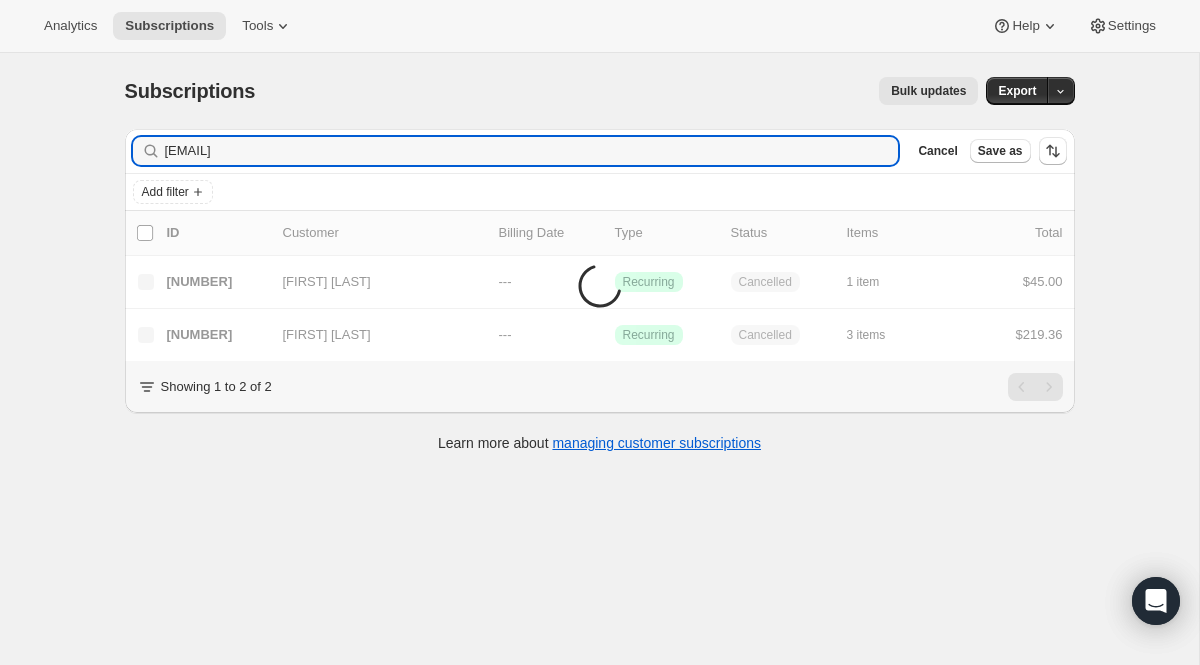 scroll, scrollTop: 0, scrollLeft: 0, axis: both 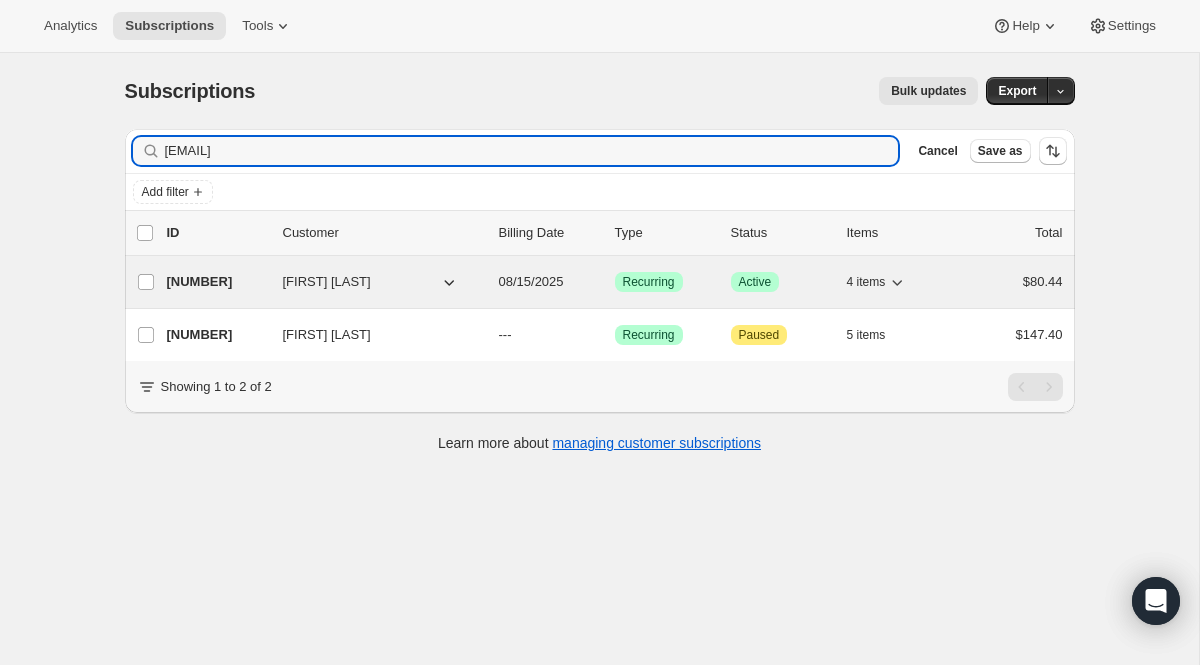 type on "[EMAIL]" 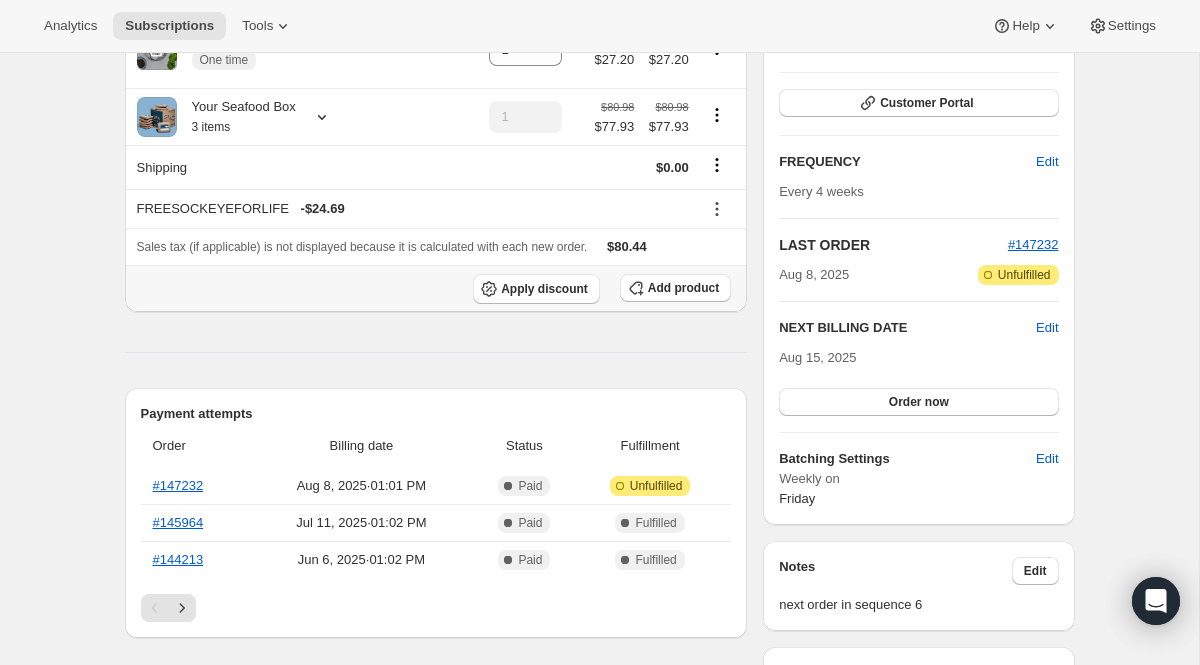 scroll, scrollTop: 272, scrollLeft: 0, axis: vertical 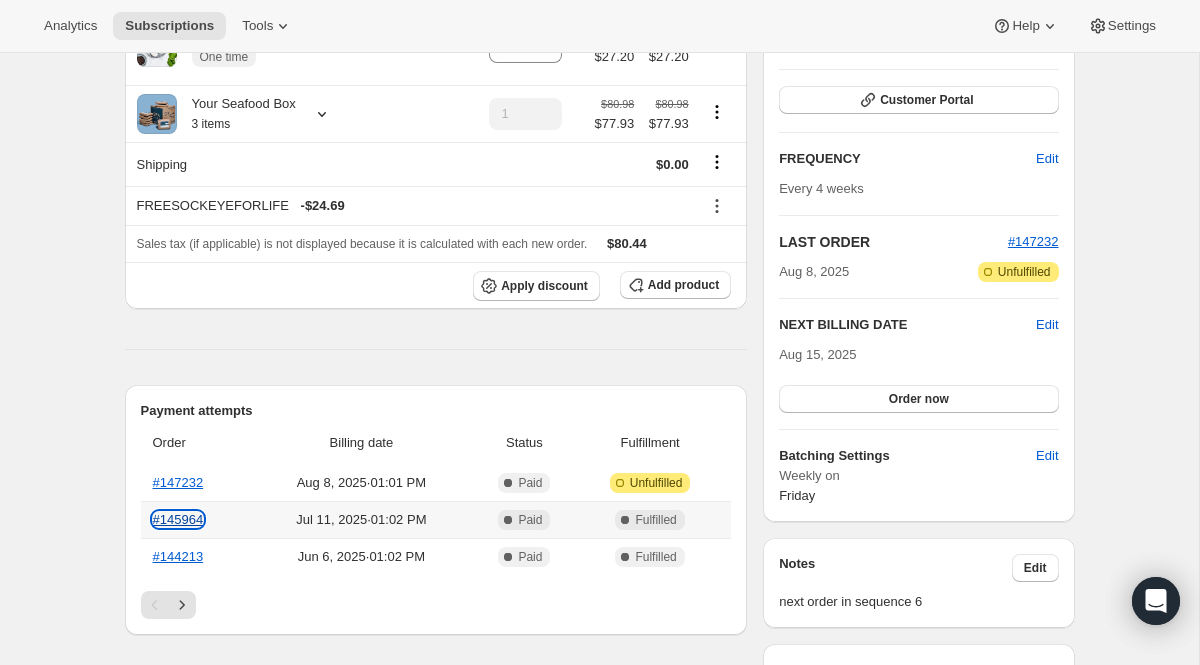 click on "#145964" at bounding box center (178, 519) 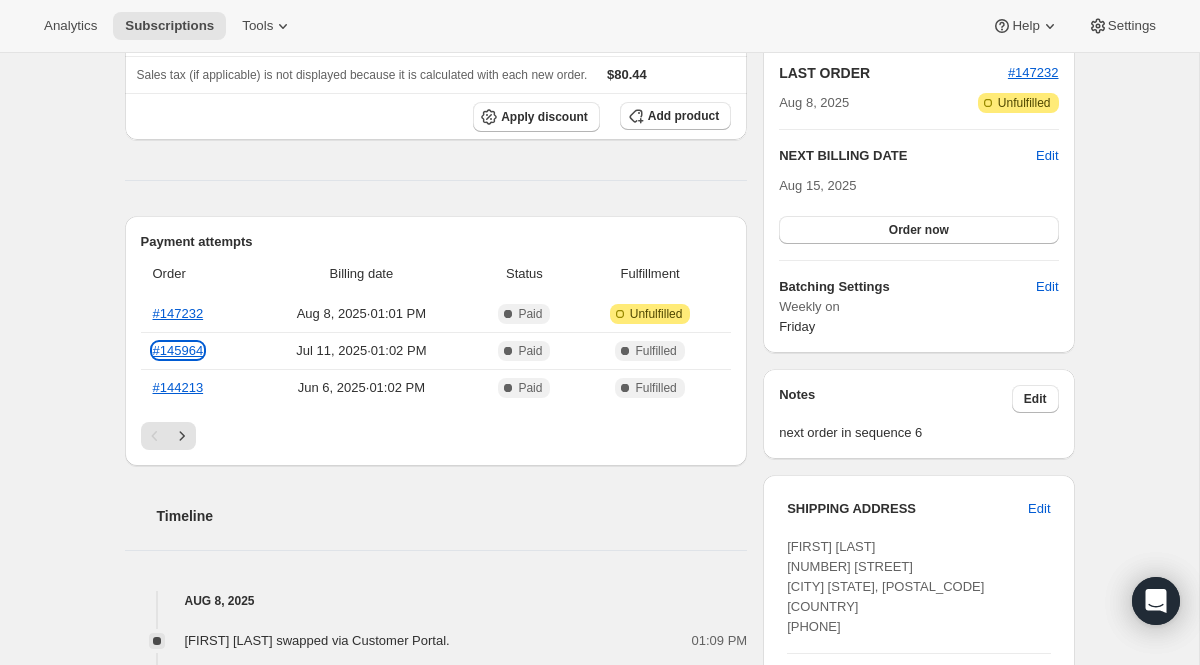 scroll, scrollTop: 0, scrollLeft: 0, axis: both 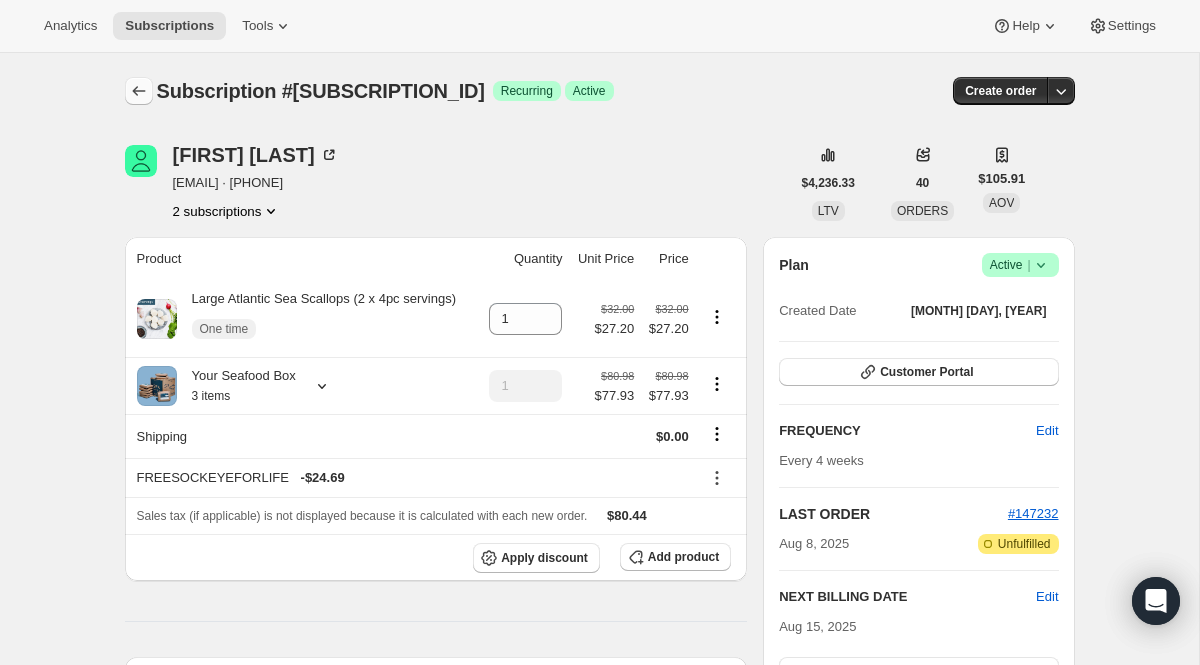 click 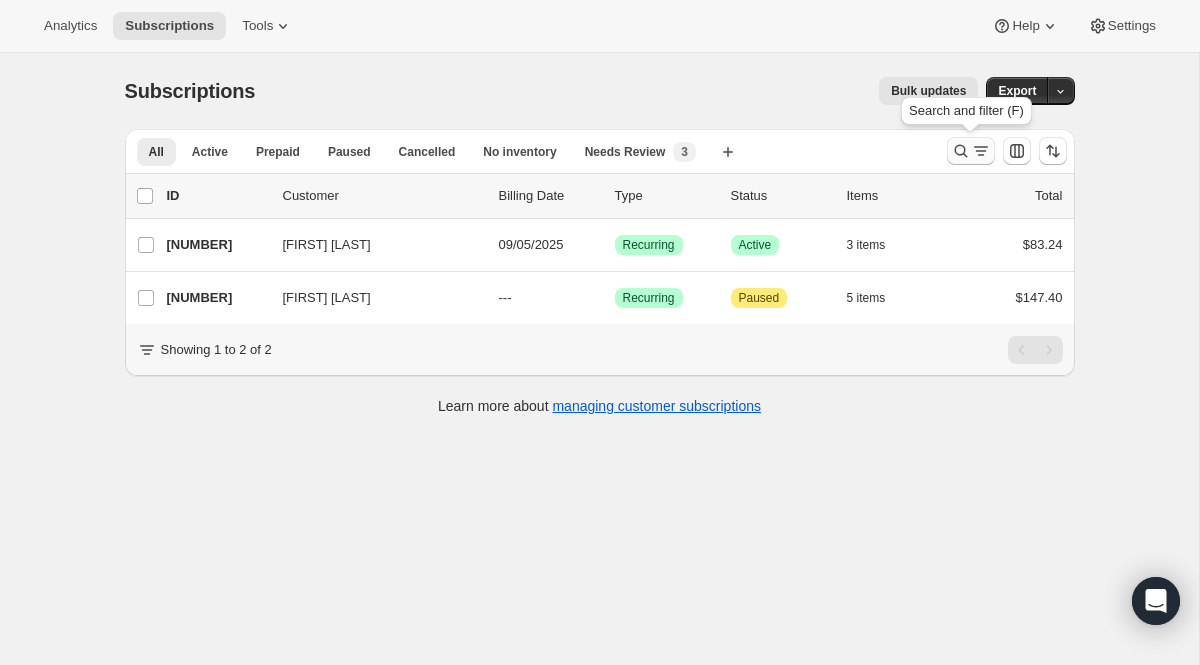click 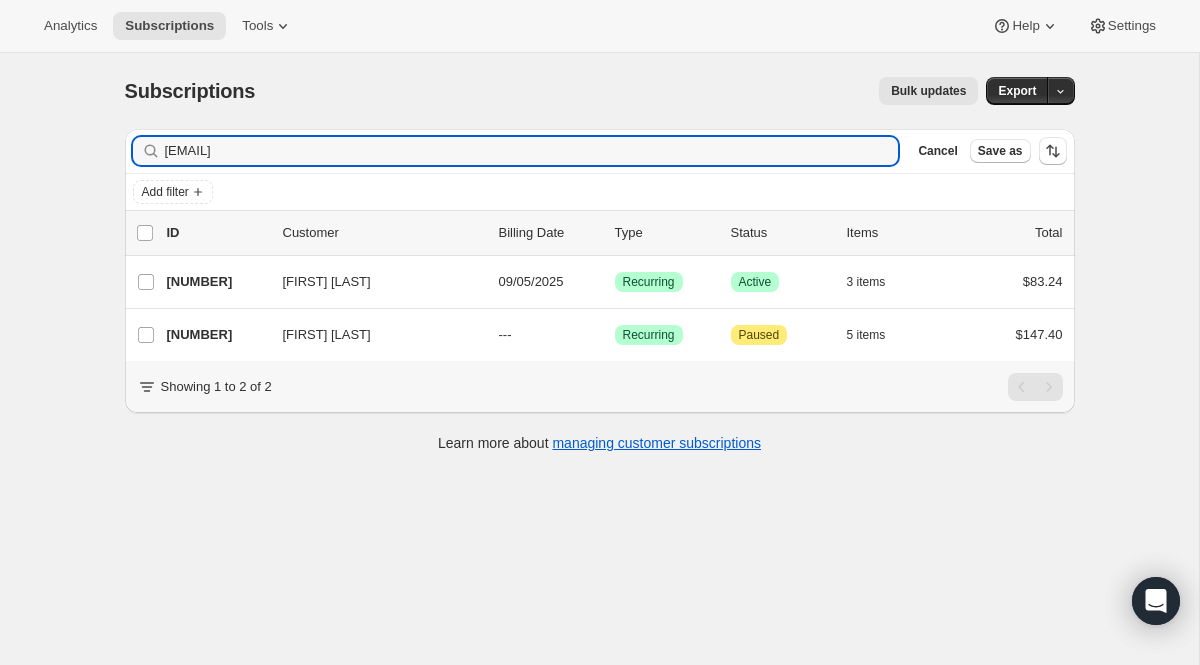 drag, startPoint x: 461, startPoint y: 148, endPoint x: 84, endPoint y: 148, distance: 377 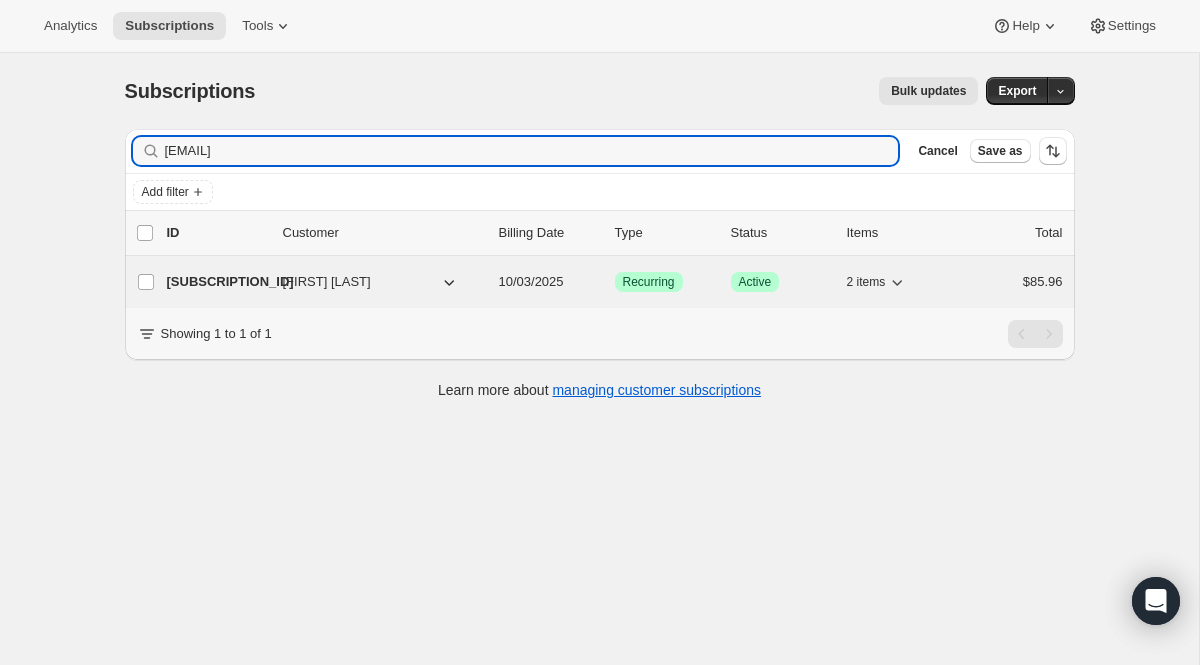 type on "[EMAIL]" 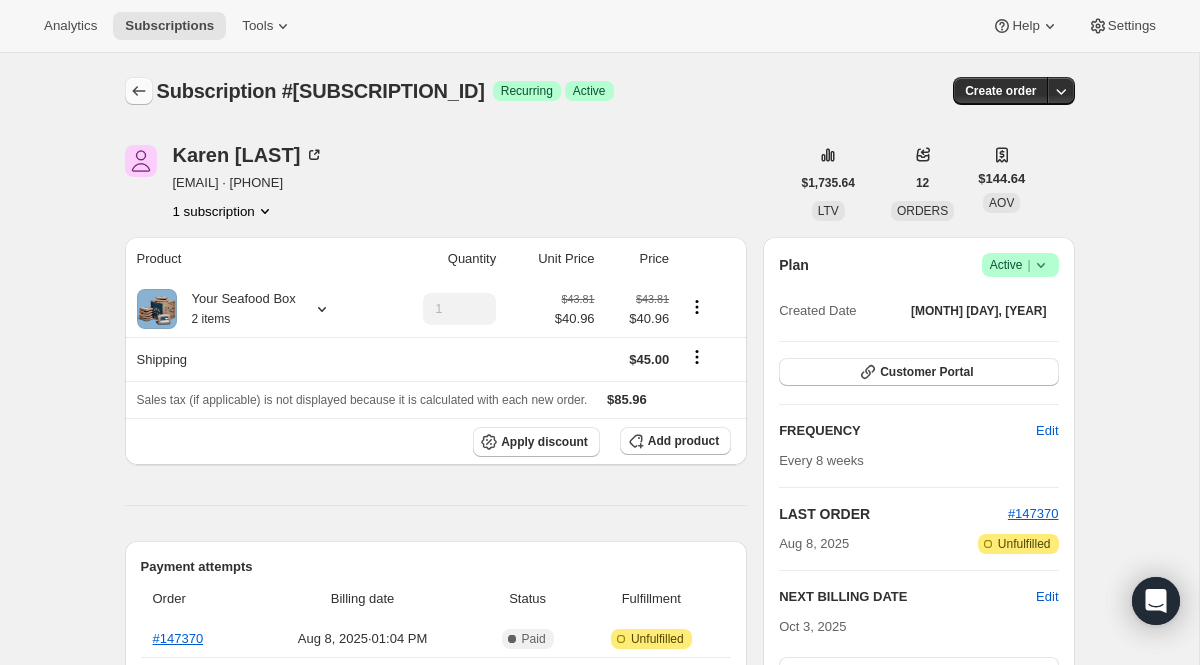 click 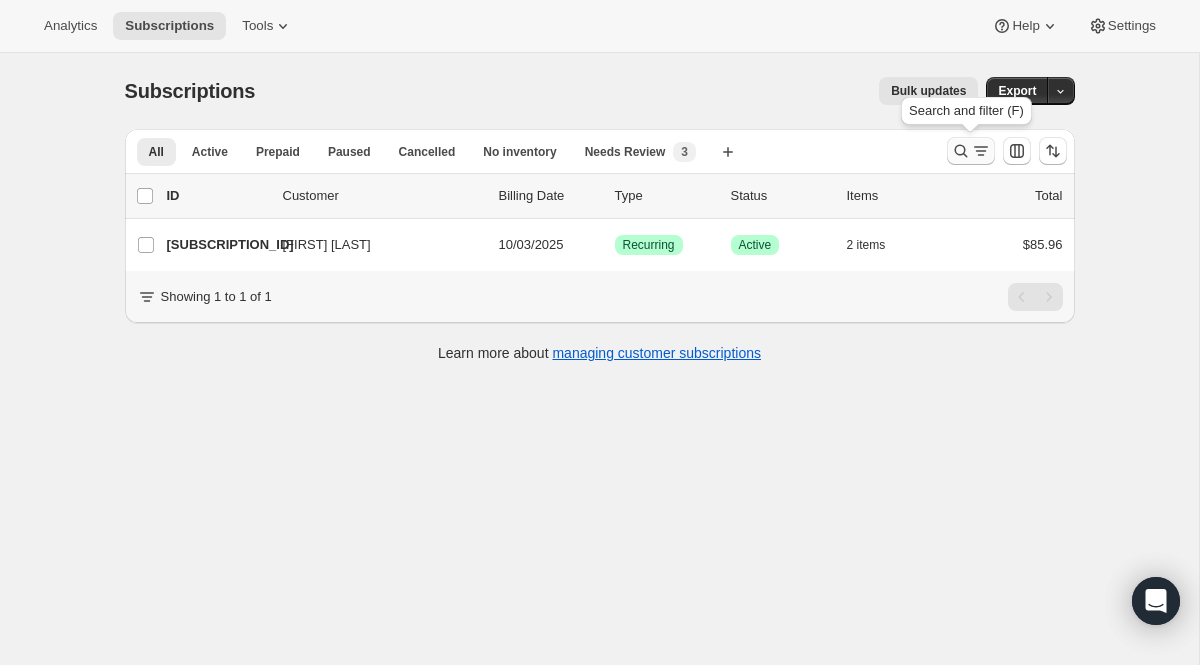 click 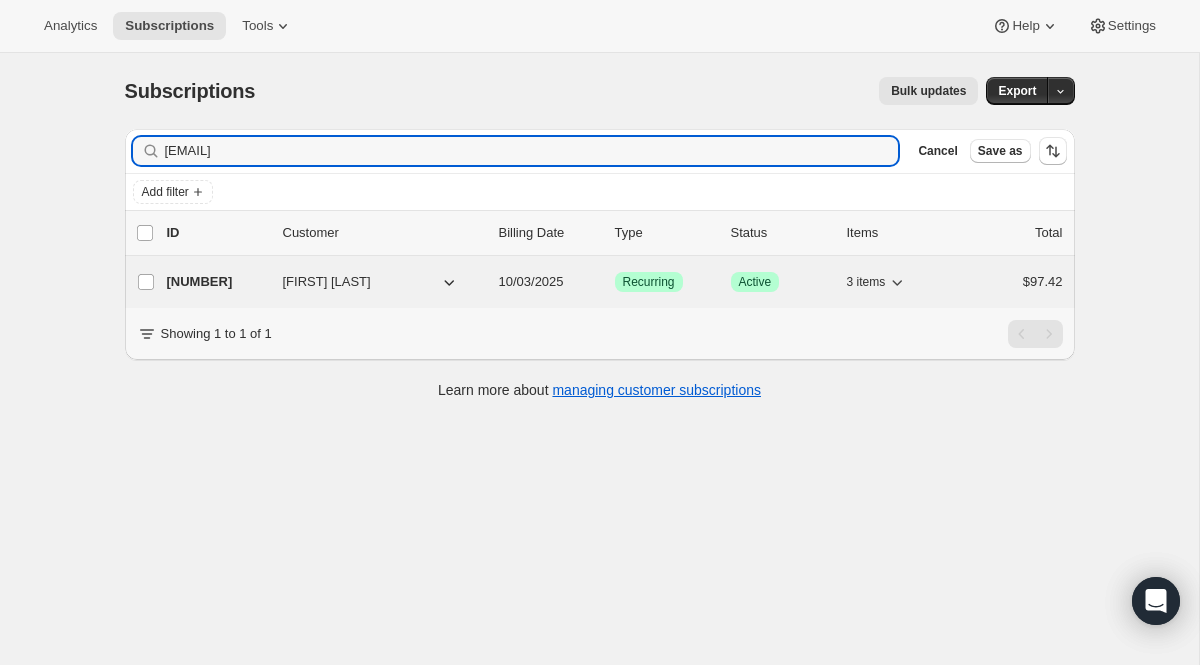 type on "[EMAIL]" 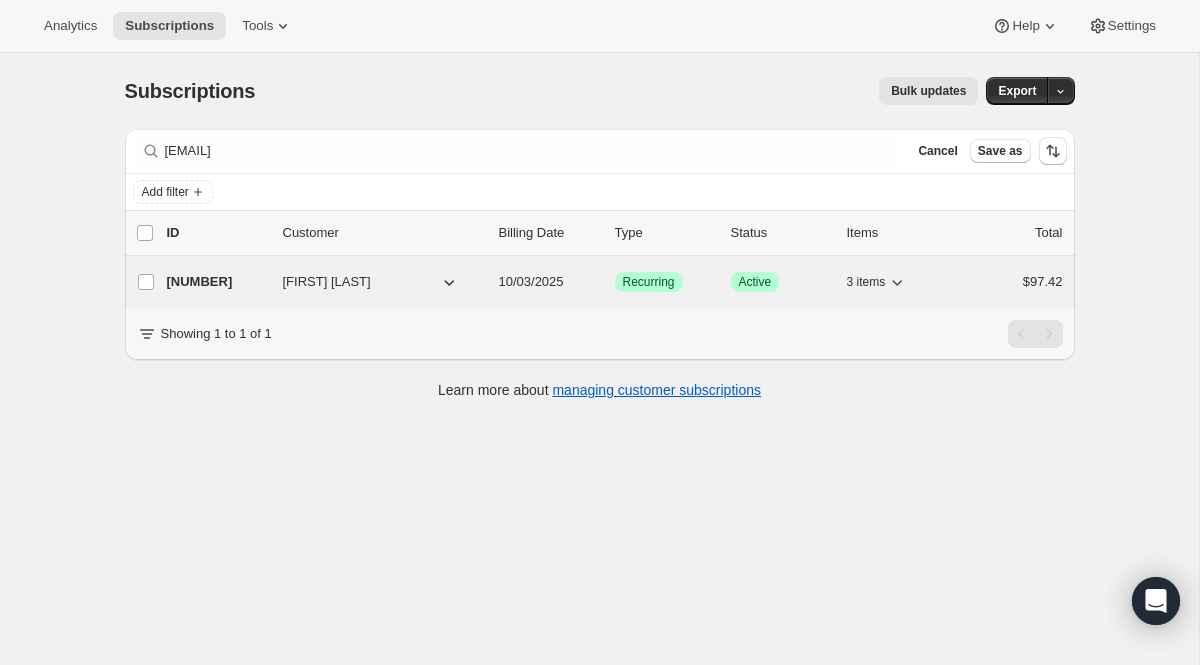 click on "Recurring" at bounding box center [649, 282] 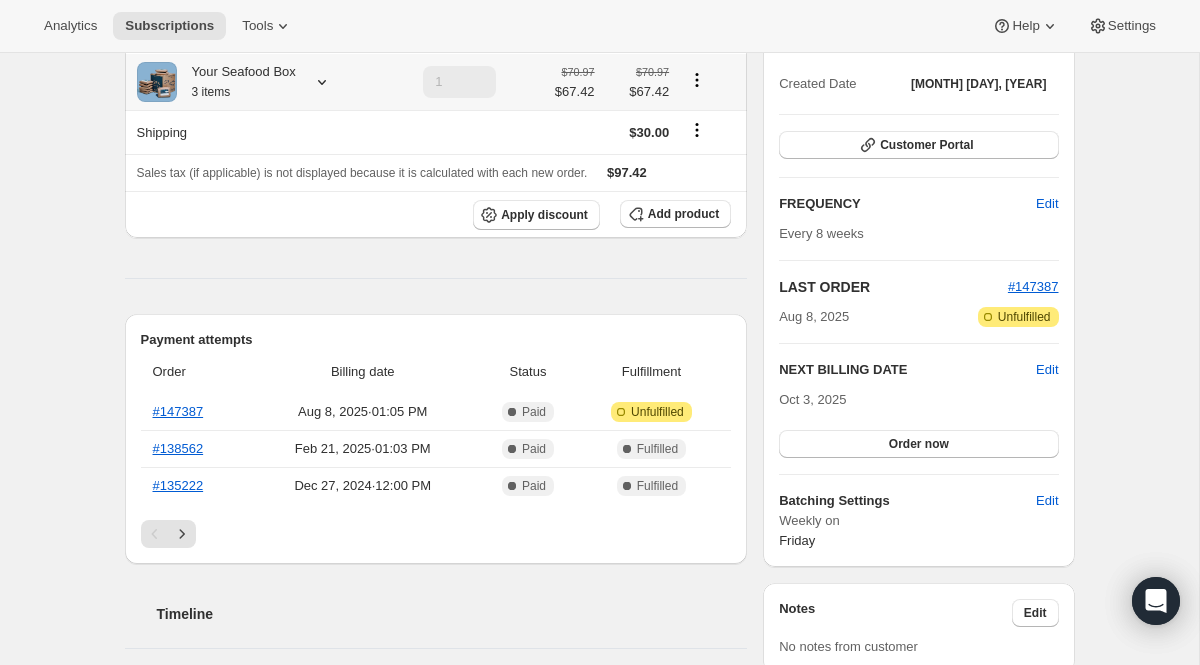 scroll, scrollTop: 0, scrollLeft: 0, axis: both 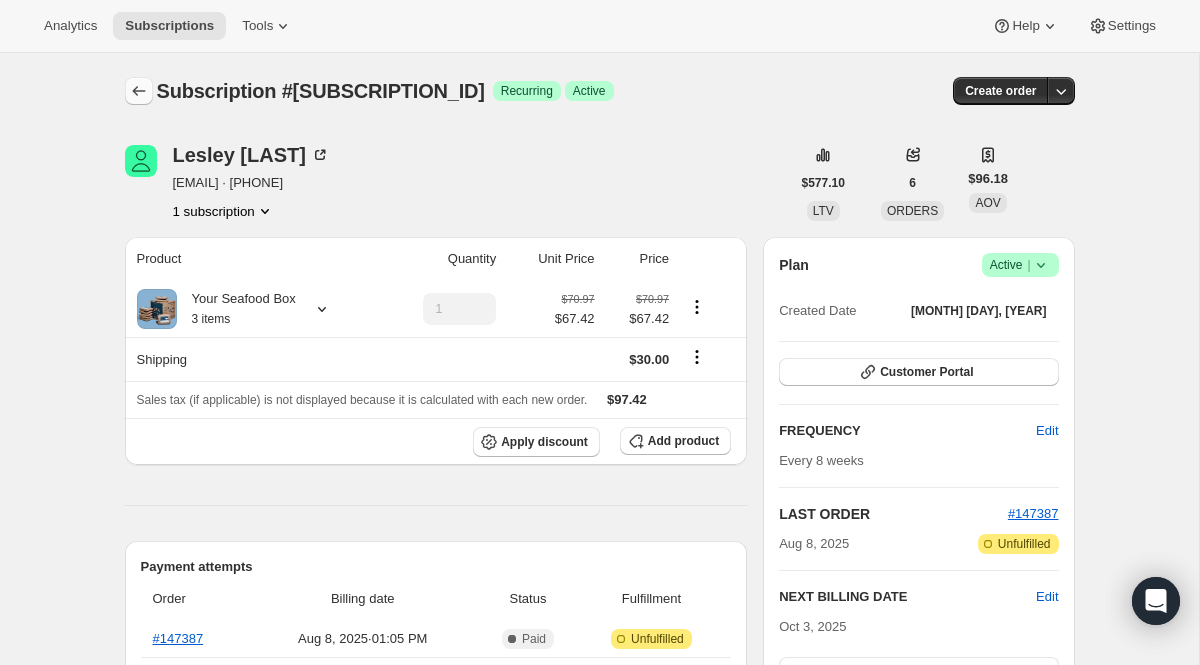 click at bounding box center [139, 91] 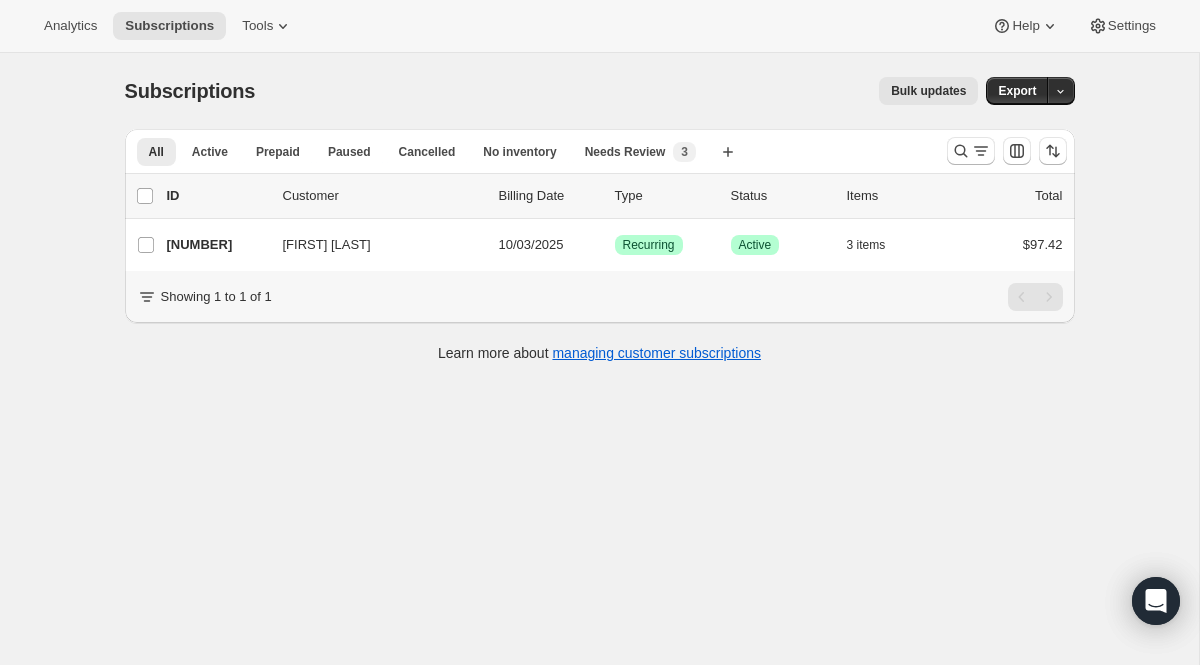 click at bounding box center [1007, 151] 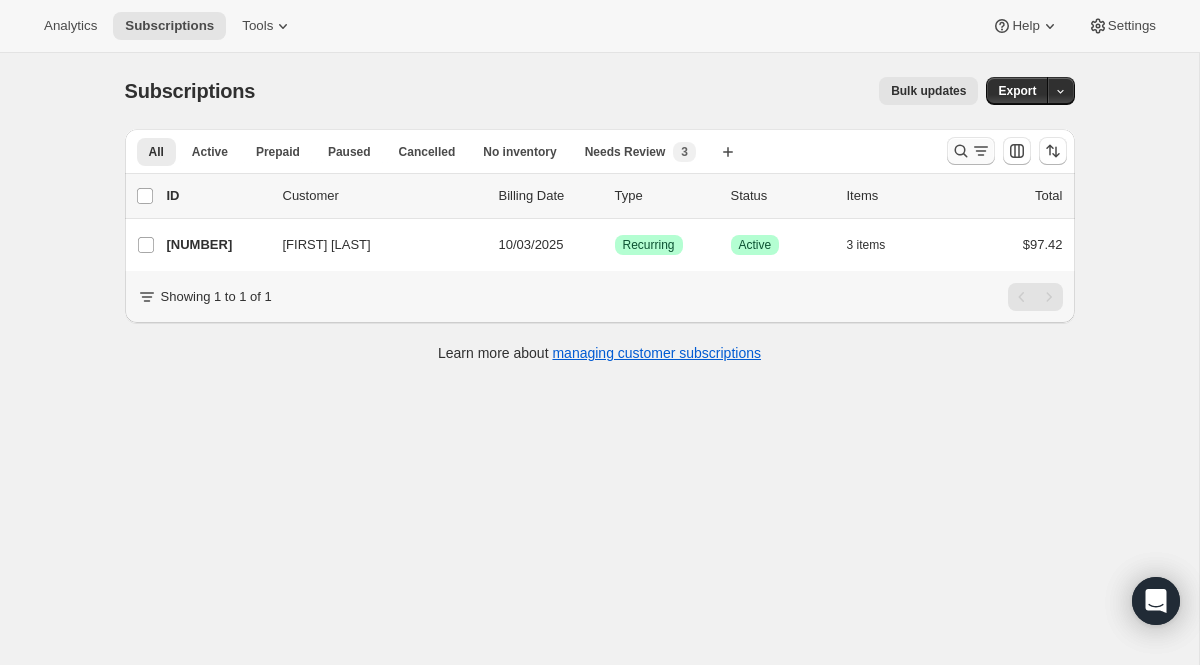 click 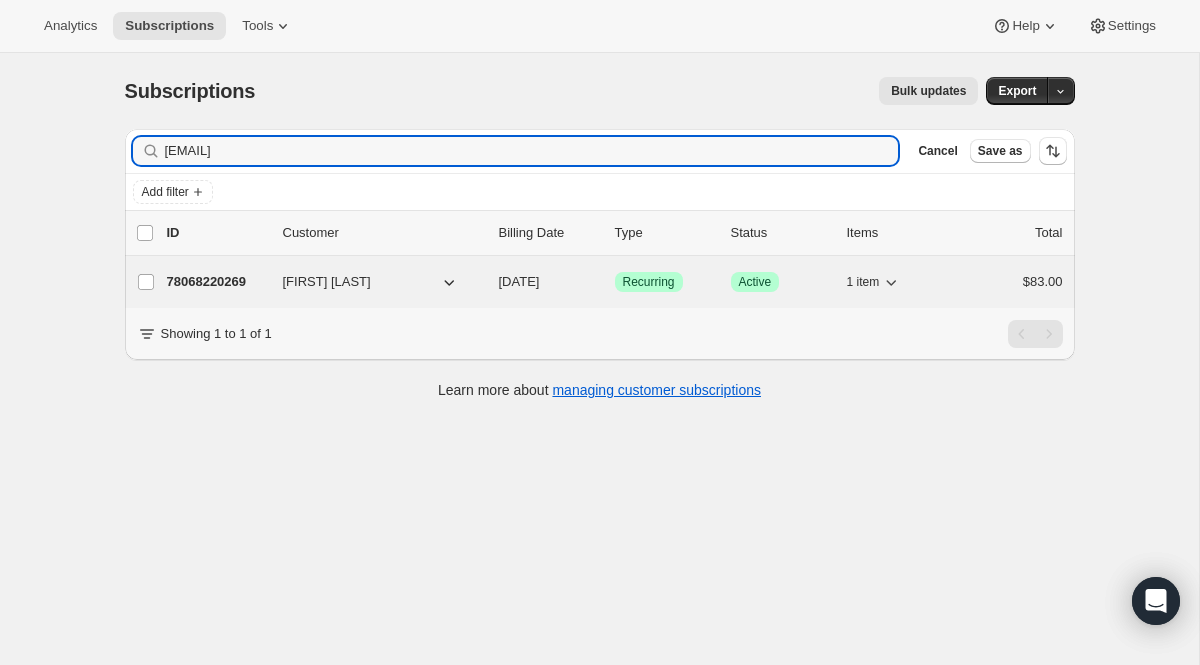 type on "[EMAIL]" 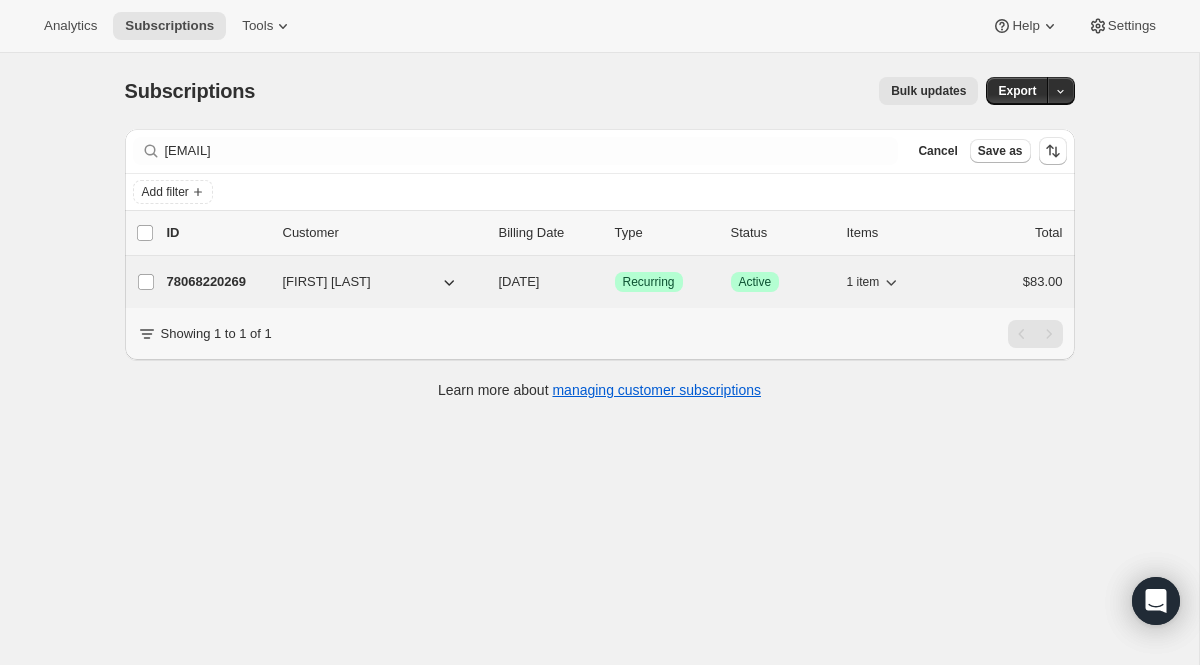 click on "Recurring" at bounding box center [649, 282] 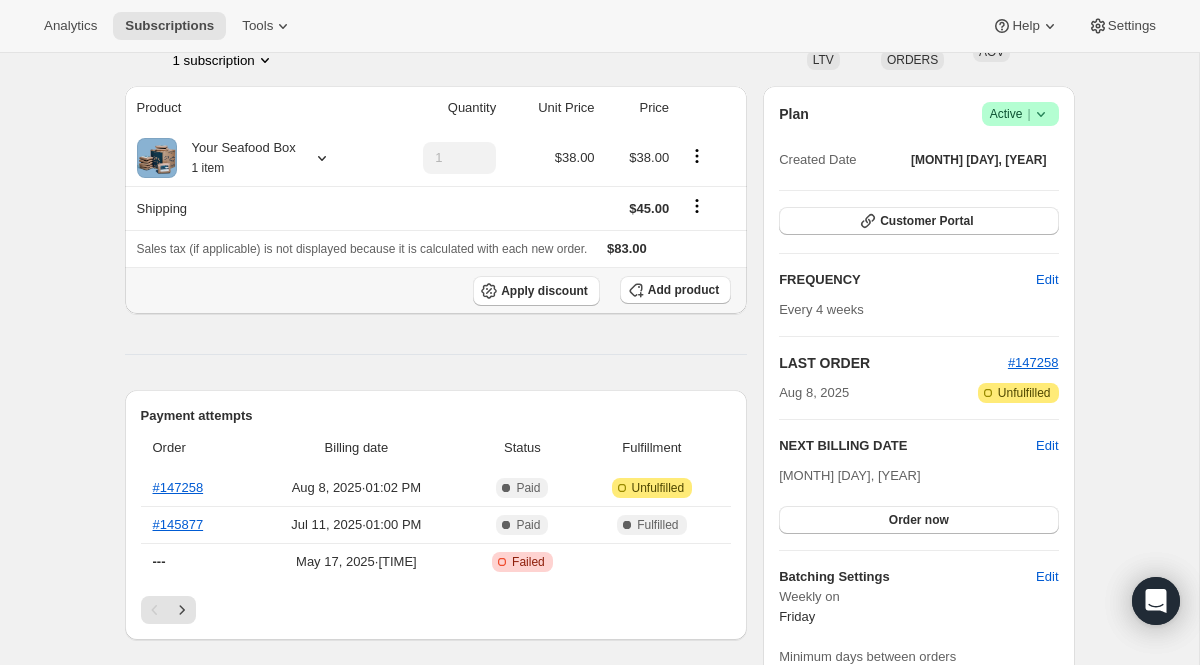 scroll, scrollTop: 0, scrollLeft: 0, axis: both 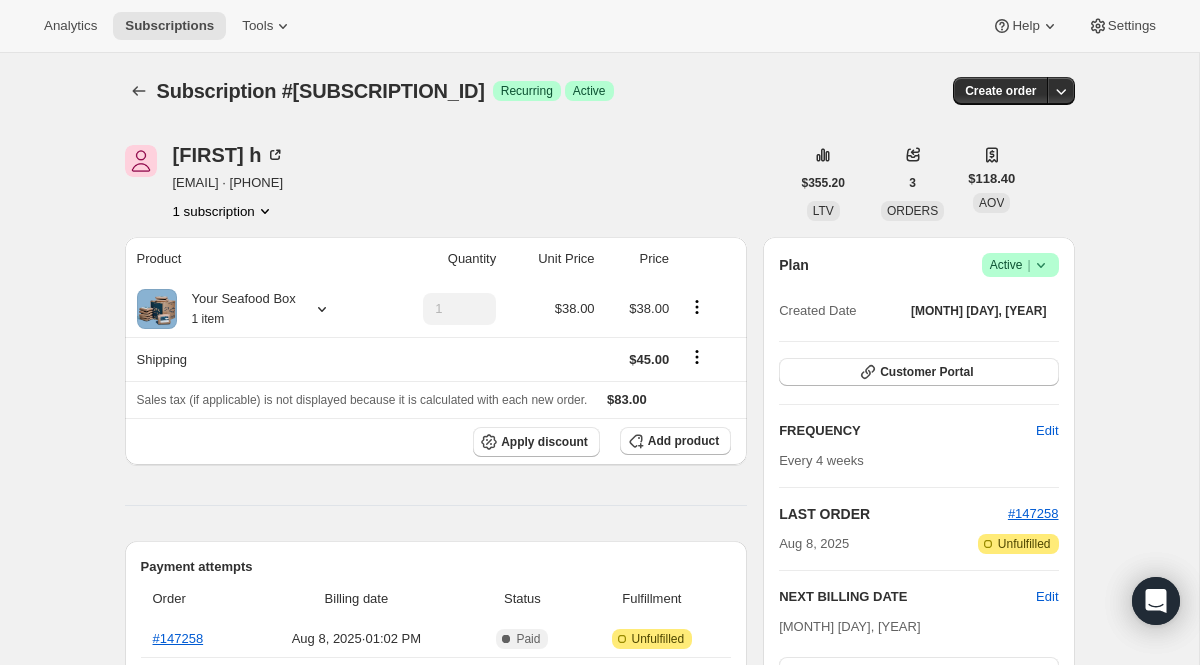 click on "Active |" at bounding box center (1020, 265) 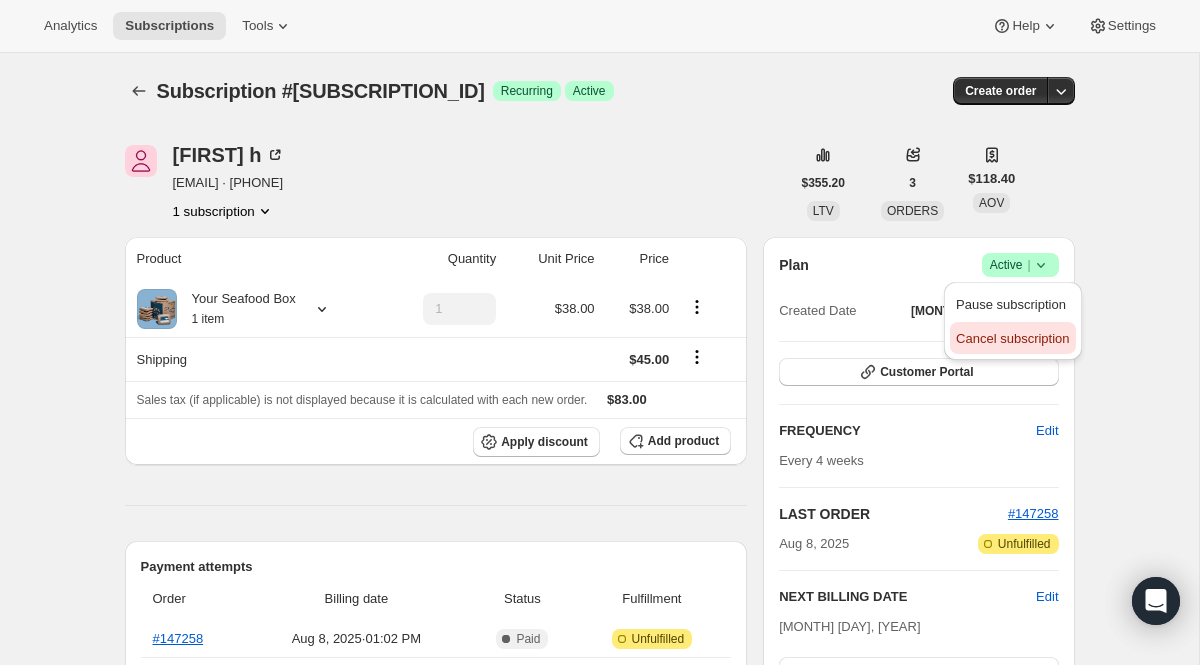 click on "Cancel subscription" at bounding box center (1012, 338) 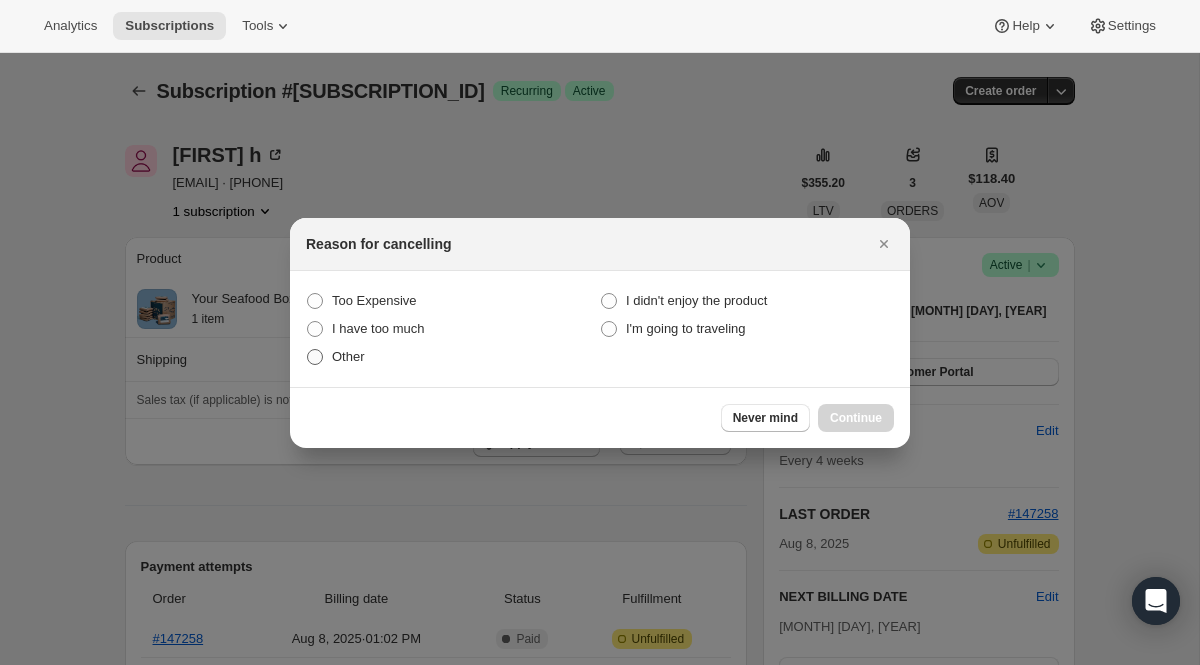 click on "Other" at bounding box center [348, 356] 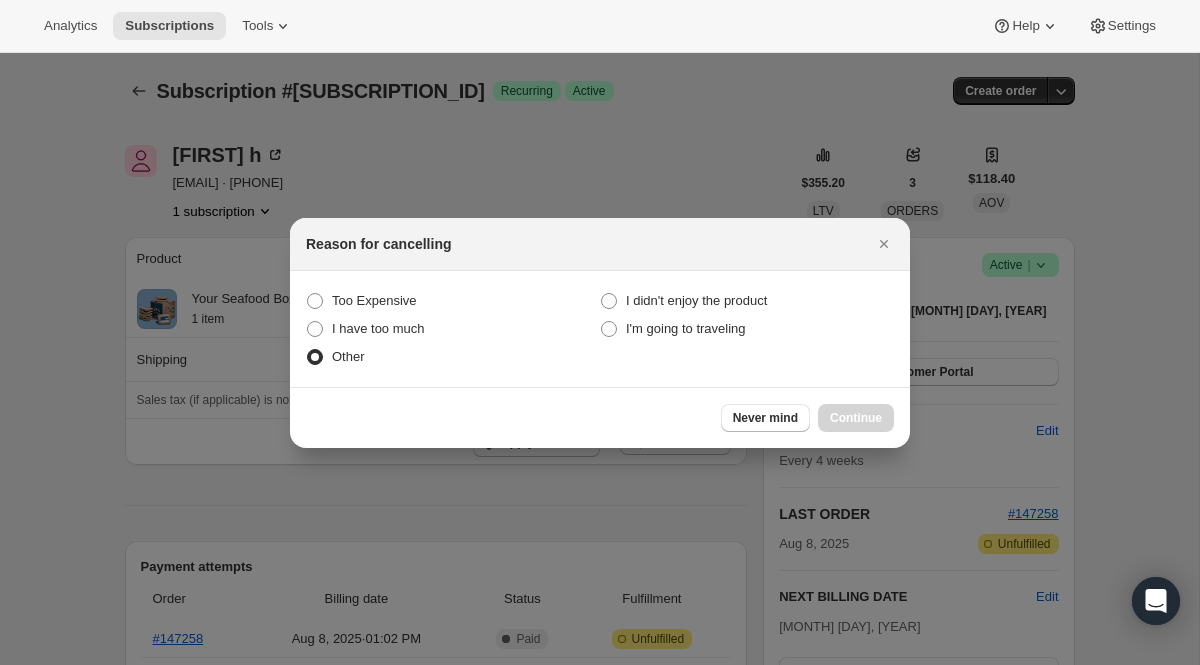 radio on "true" 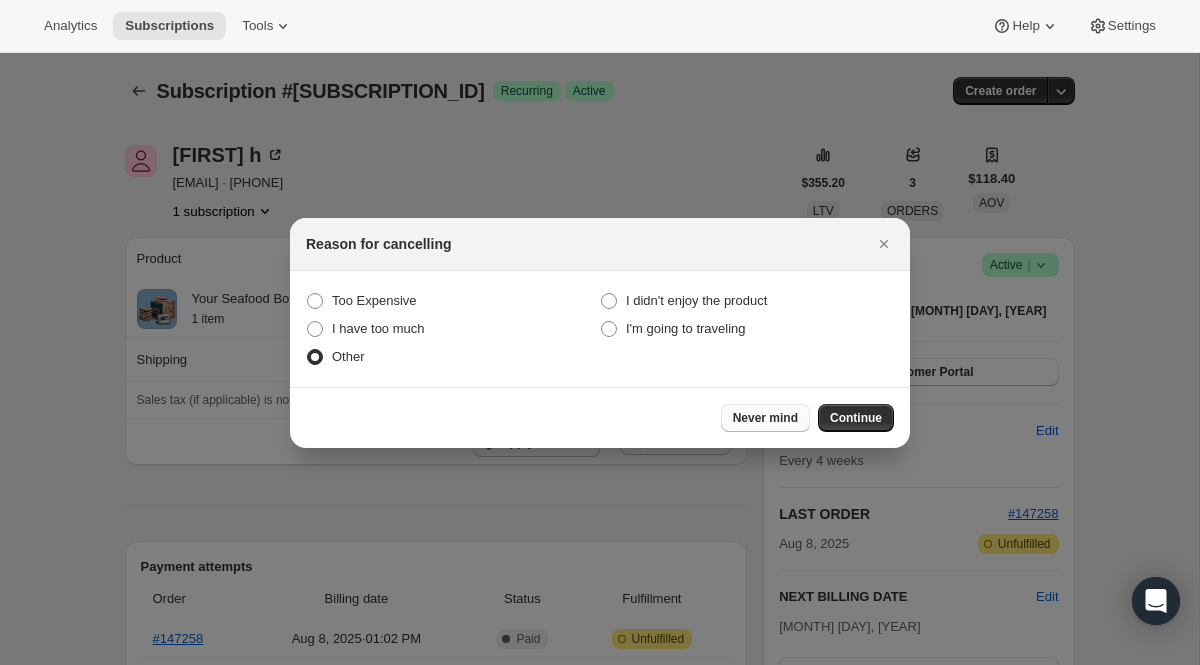 click on "Never mind" at bounding box center [765, 418] 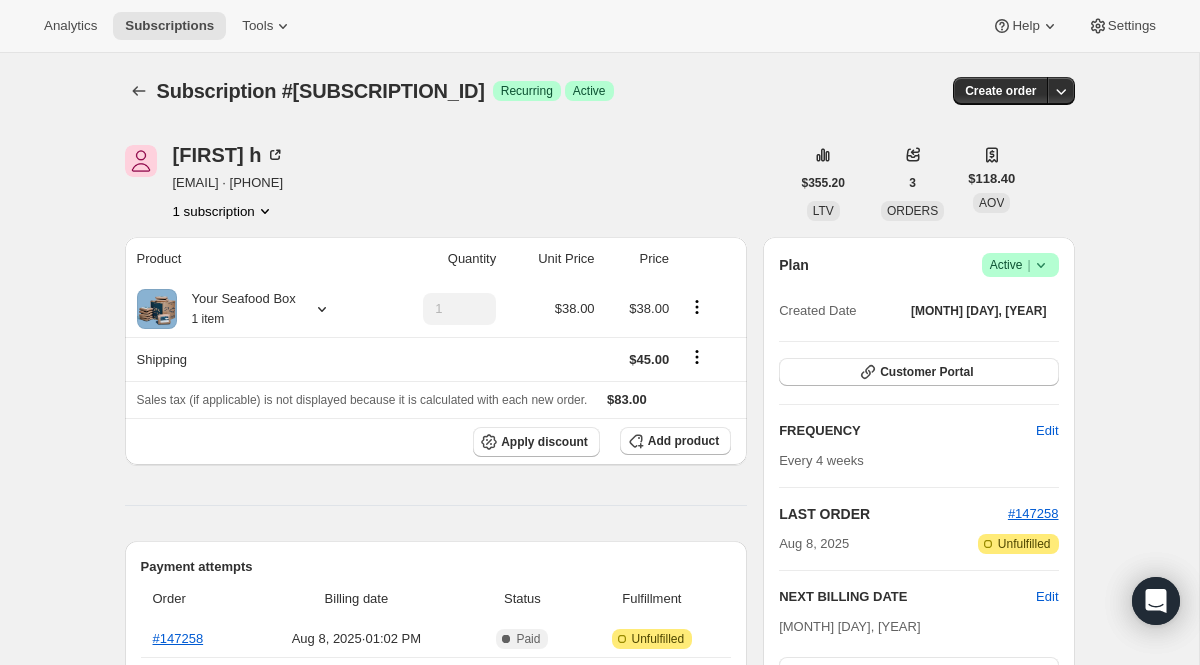 click on "Success Active |" at bounding box center (1020, 265) 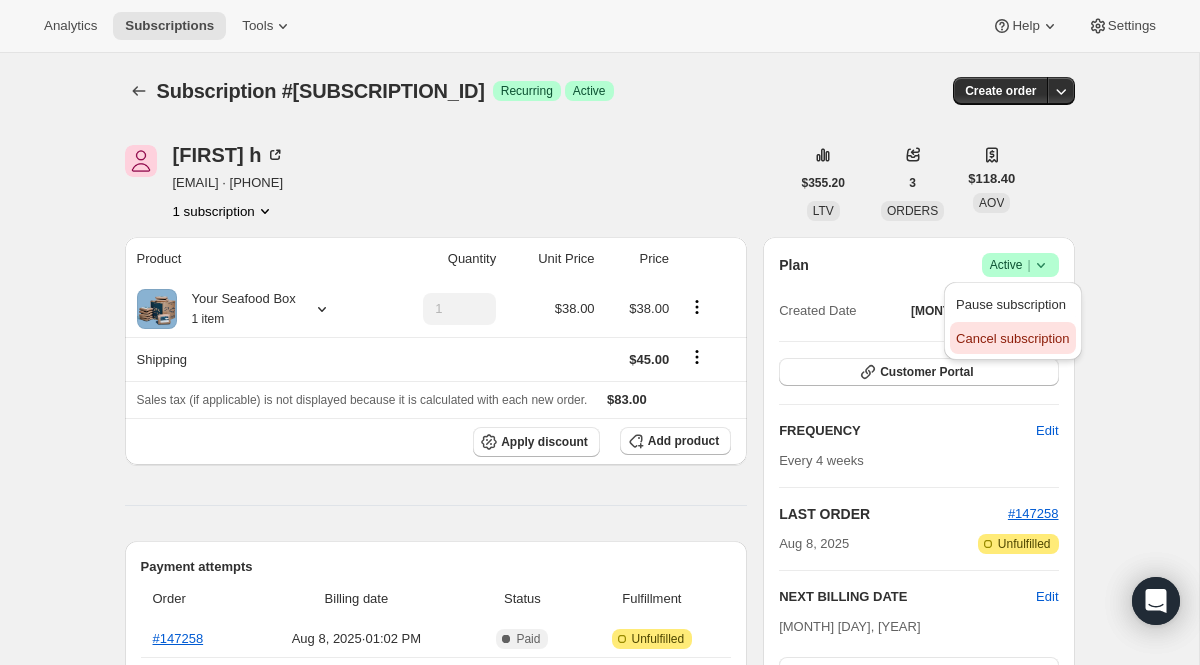 click on "Cancel subscription" at bounding box center [1012, 338] 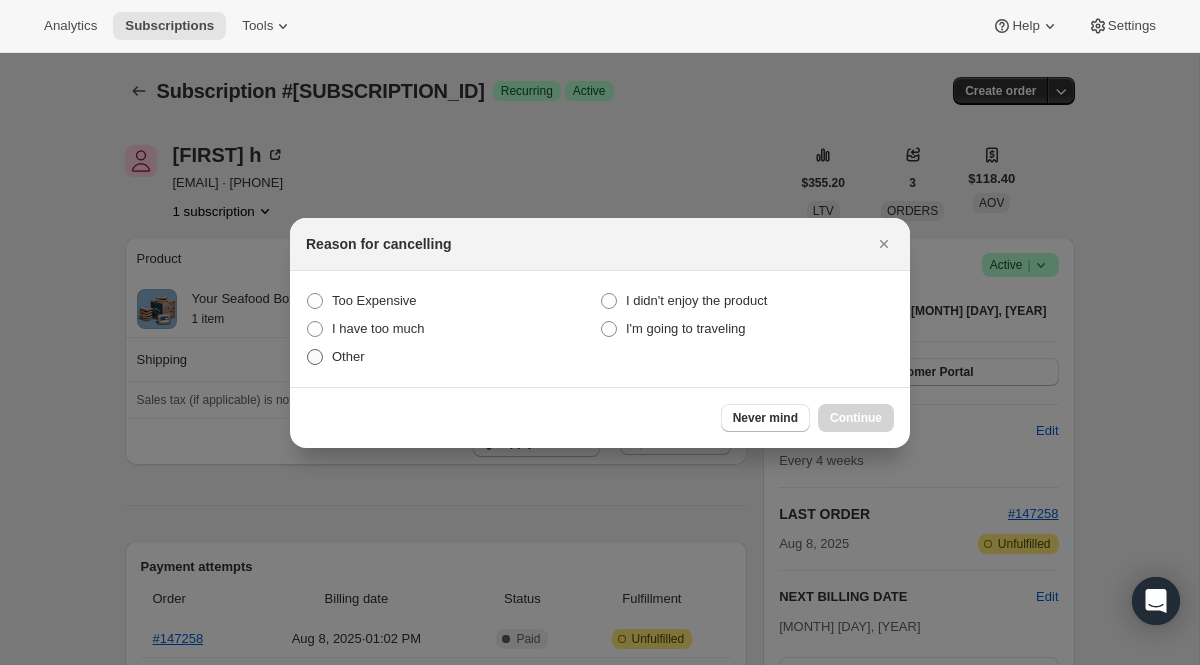 click on "Other" at bounding box center [348, 356] 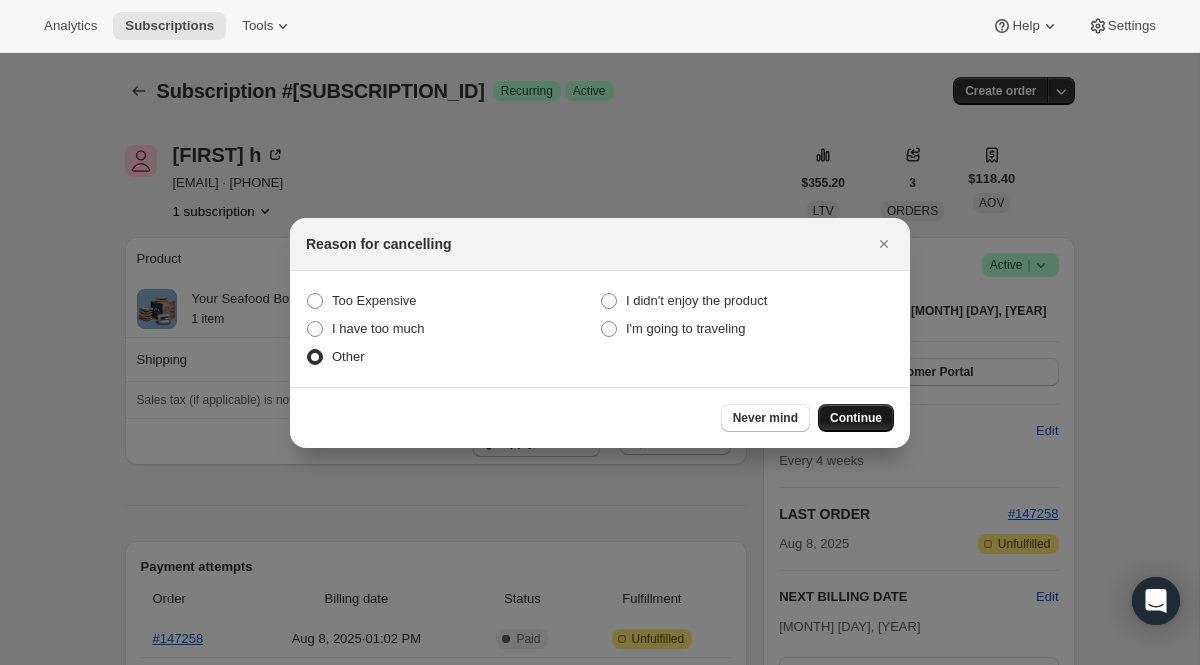 click on "Continue" at bounding box center (856, 418) 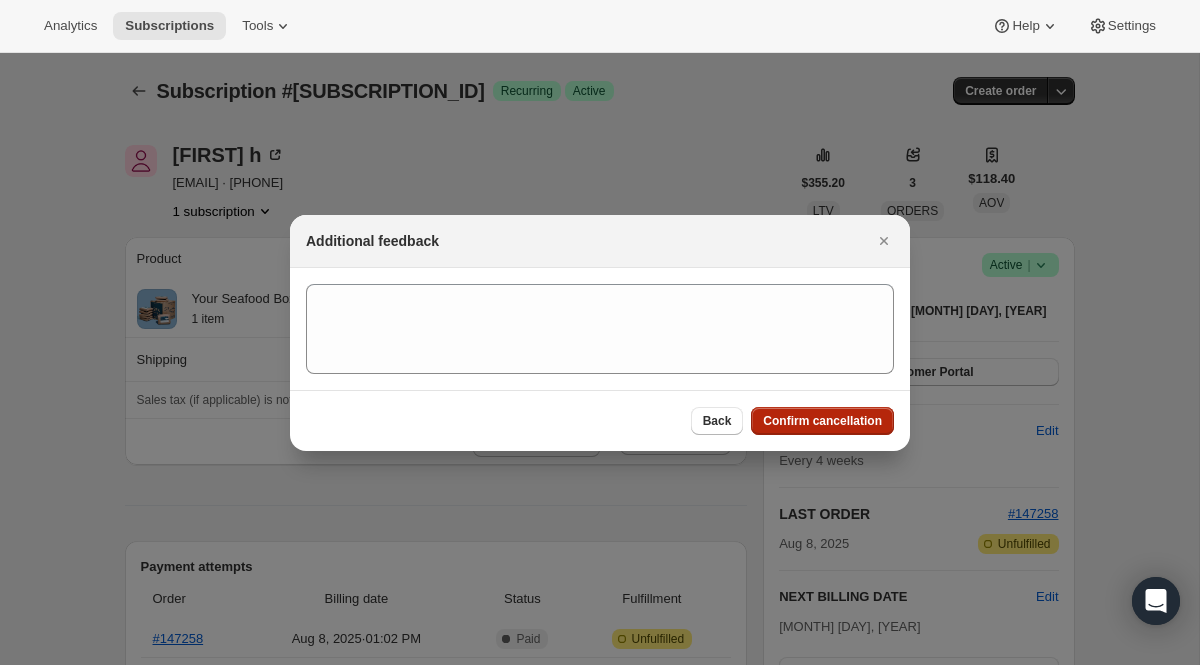 click on "Confirm cancellation" at bounding box center [822, 421] 